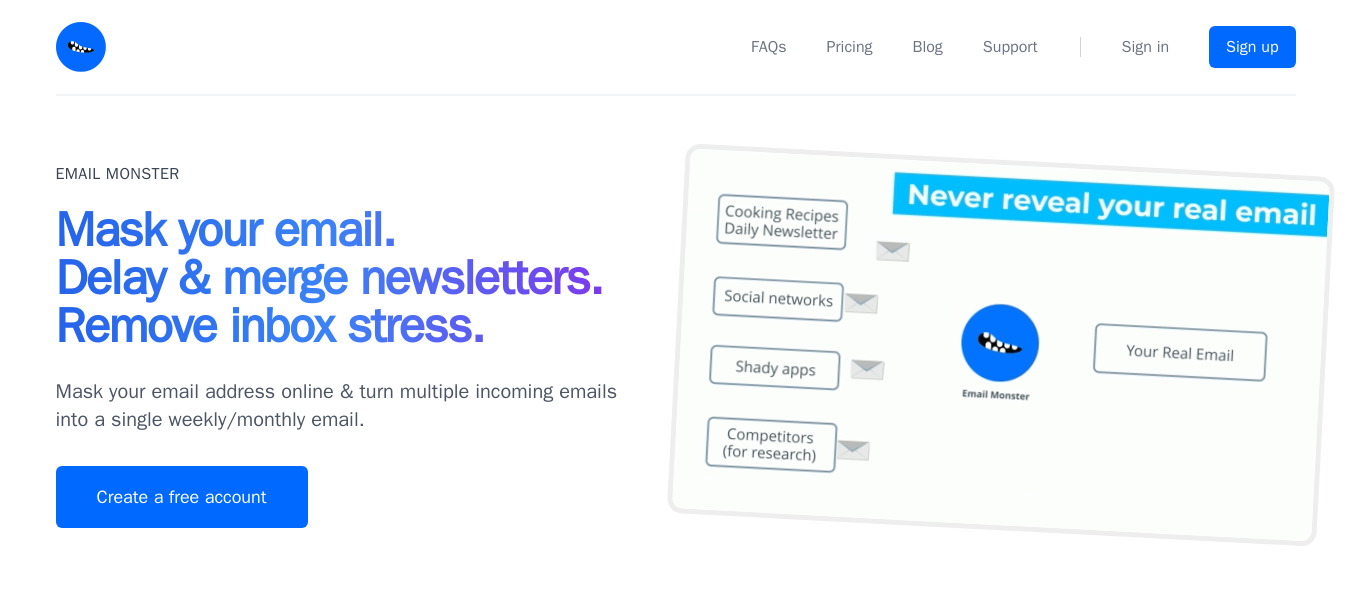 scroll, scrollTop: 0, scrollLeft: 0, axis: both 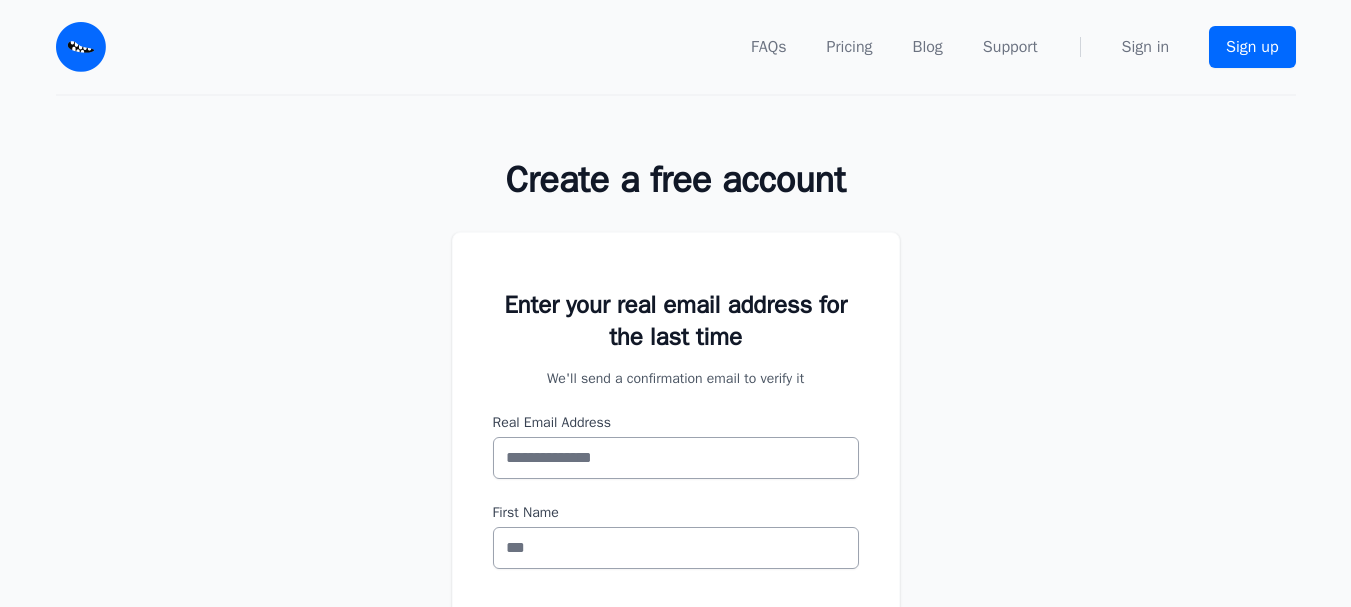 click on "Real Email Address" at bounding box center [676, 458] 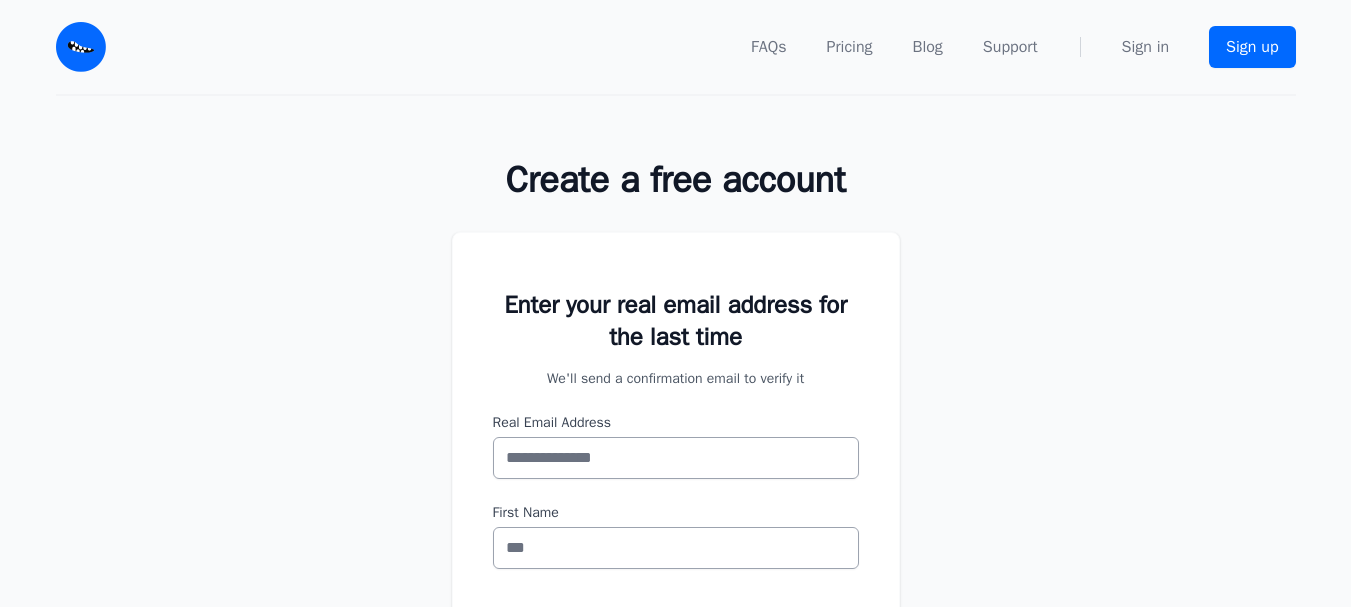 click on "Enter your real email address for the last time
We'll send a confirmation email to verify it
Real Email Address
First Name" at bounding box center (676, 525) 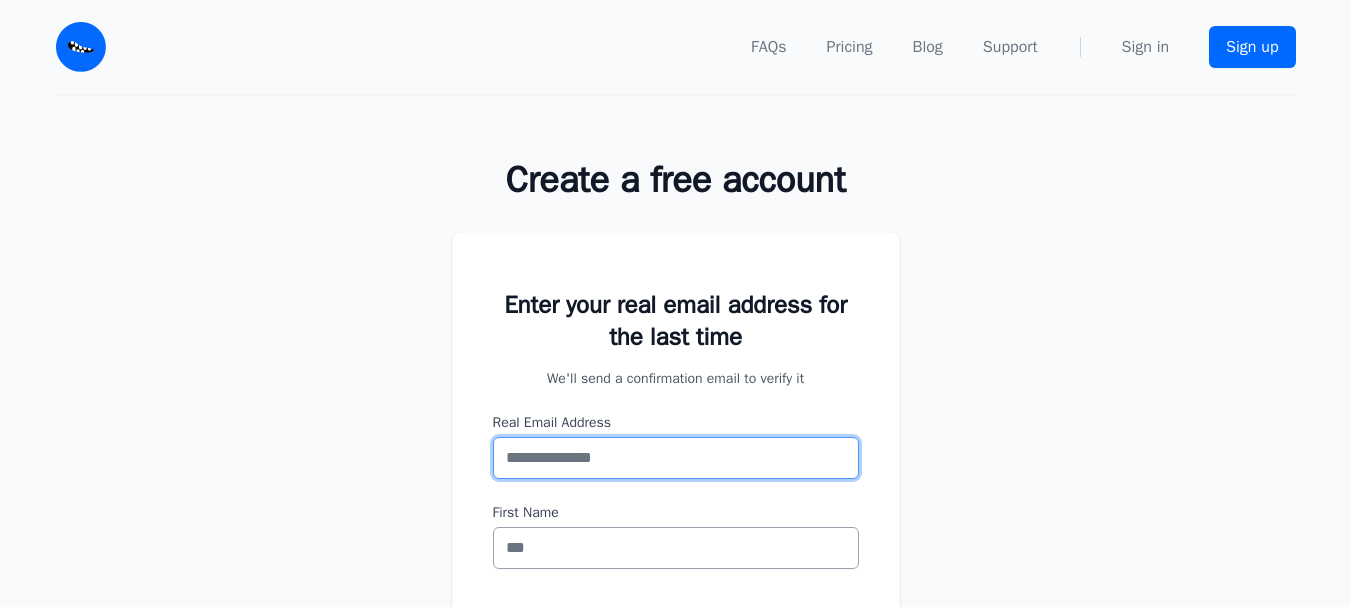 click on "Real Email Address" at bounding box center [676, 458] 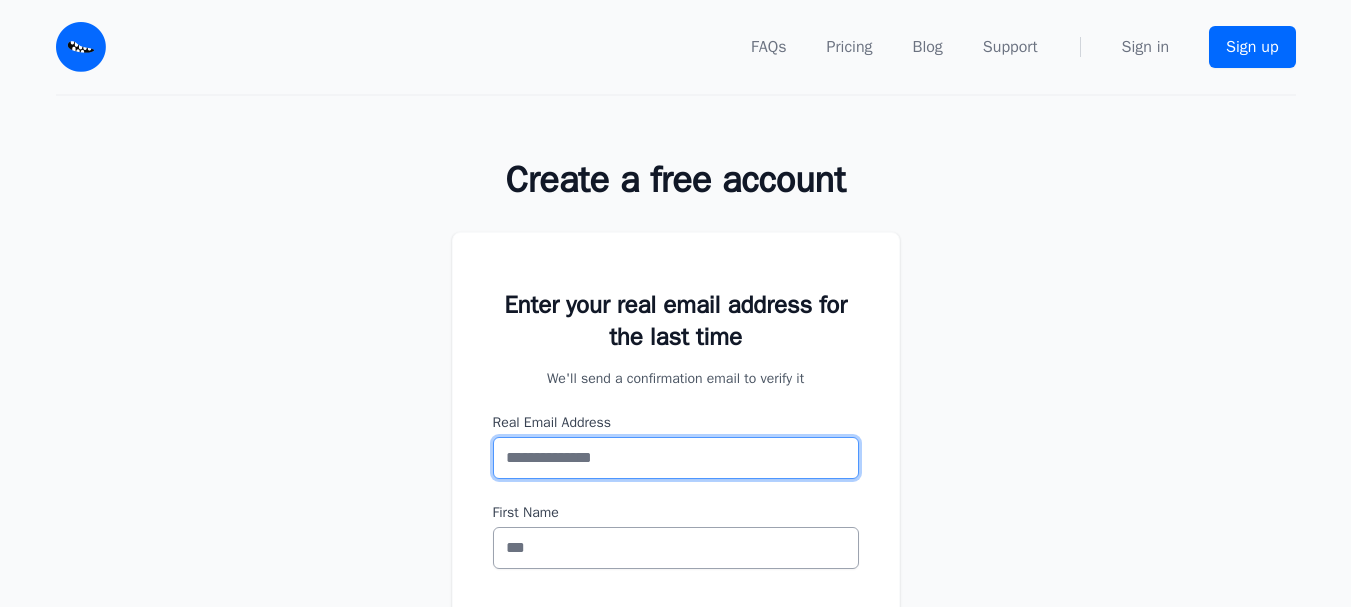 click on "Real Email Address" at bounding box center [676, 458] 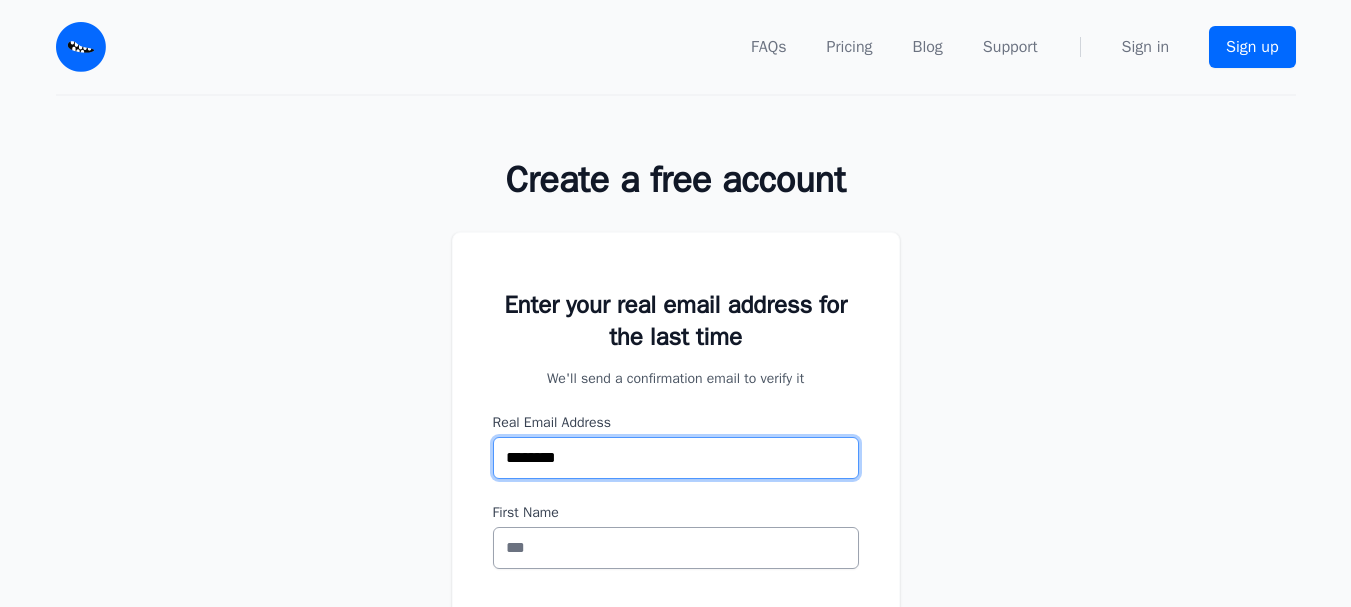 scroll, scrollTop: 0, scrollLeft: 0, axis: both 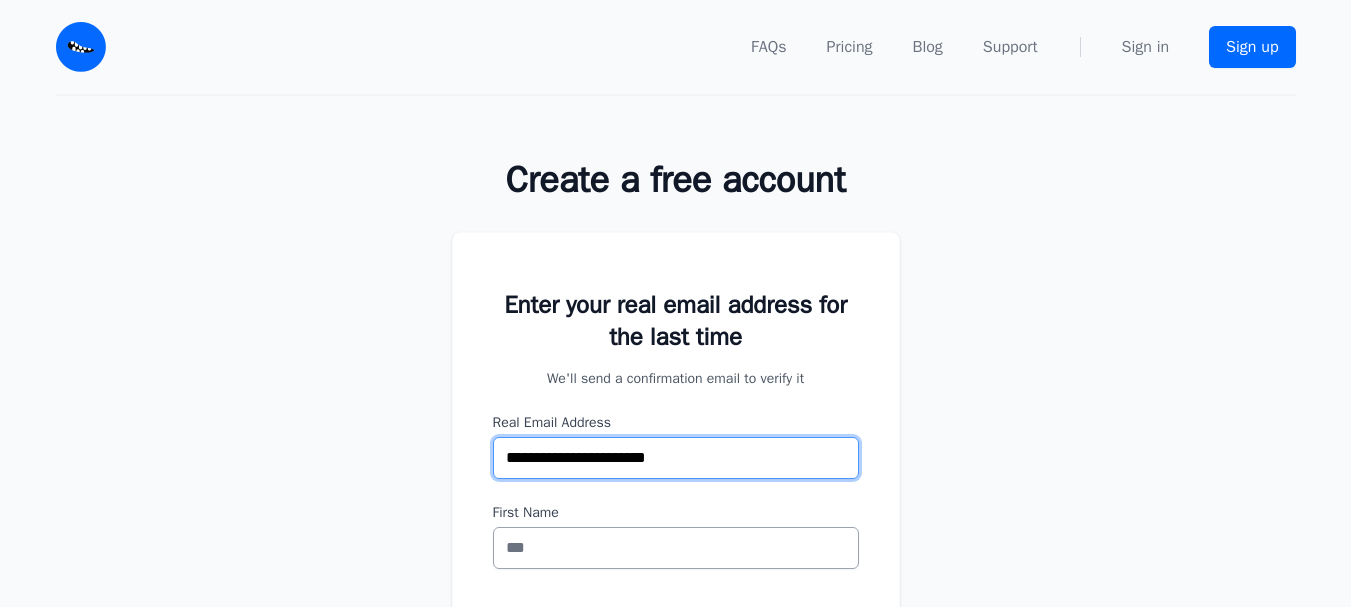 click on "Confirm my email" at bounding box center [676, 710] 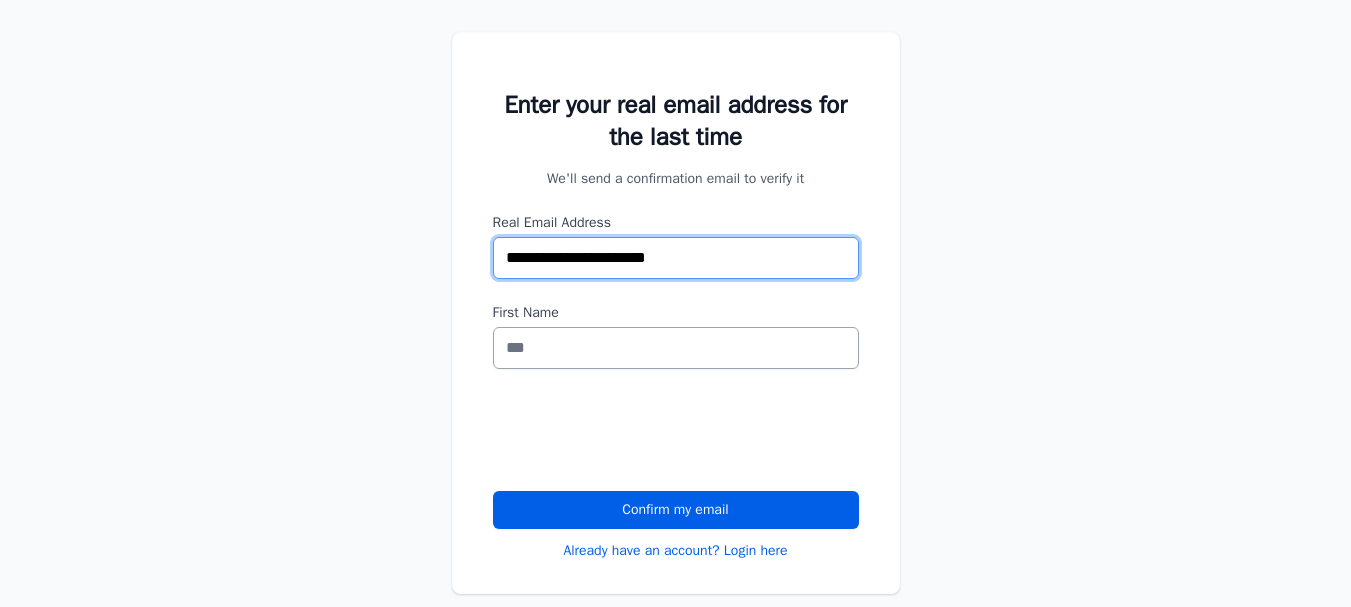 type on "**********" 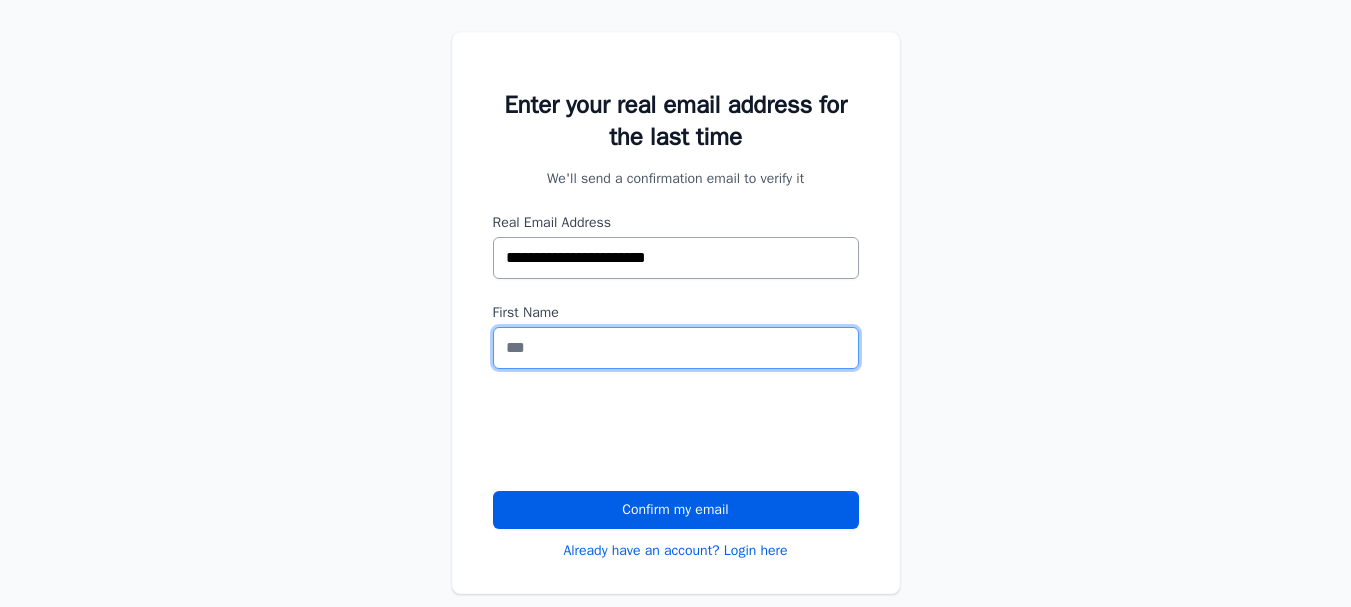 click on "First Name" at bounding box center (676, 348) 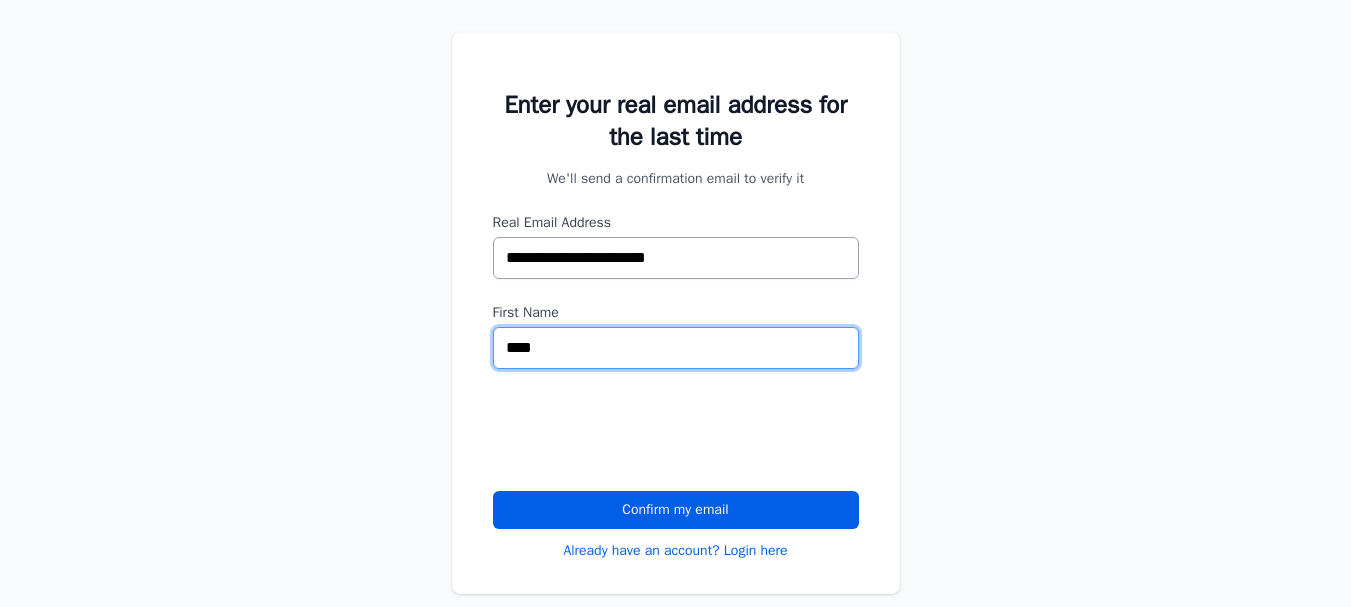 type on "****" 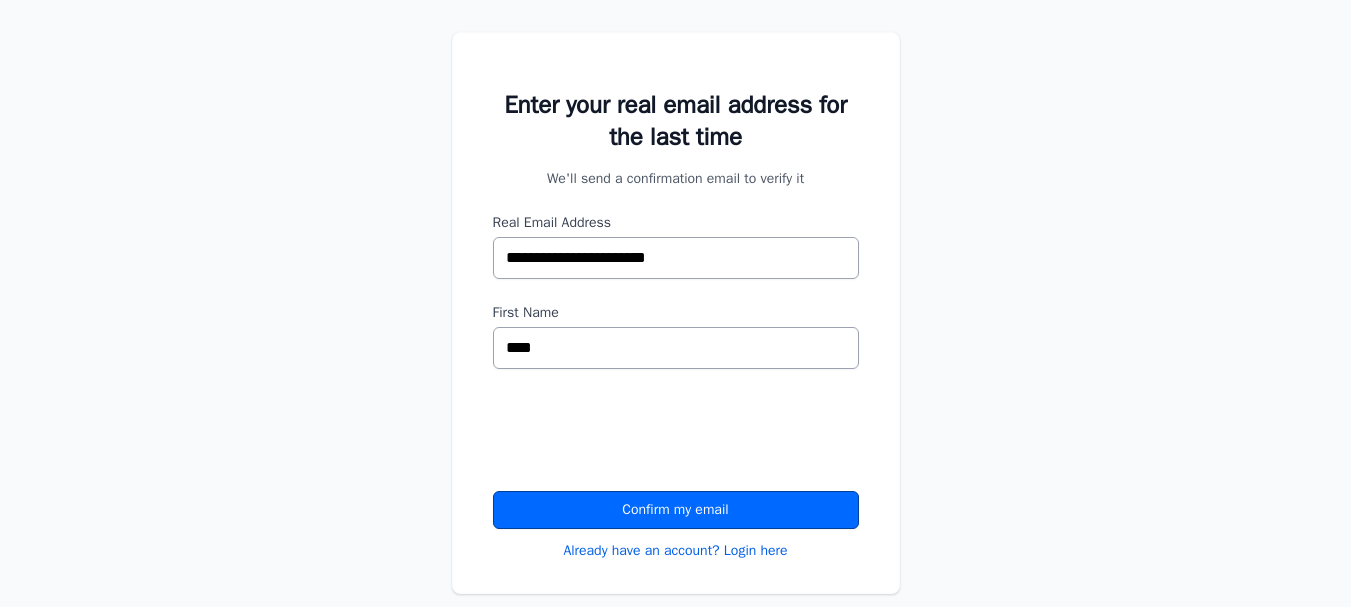 click on "Confirm my email" at bounding box center (676, 510) 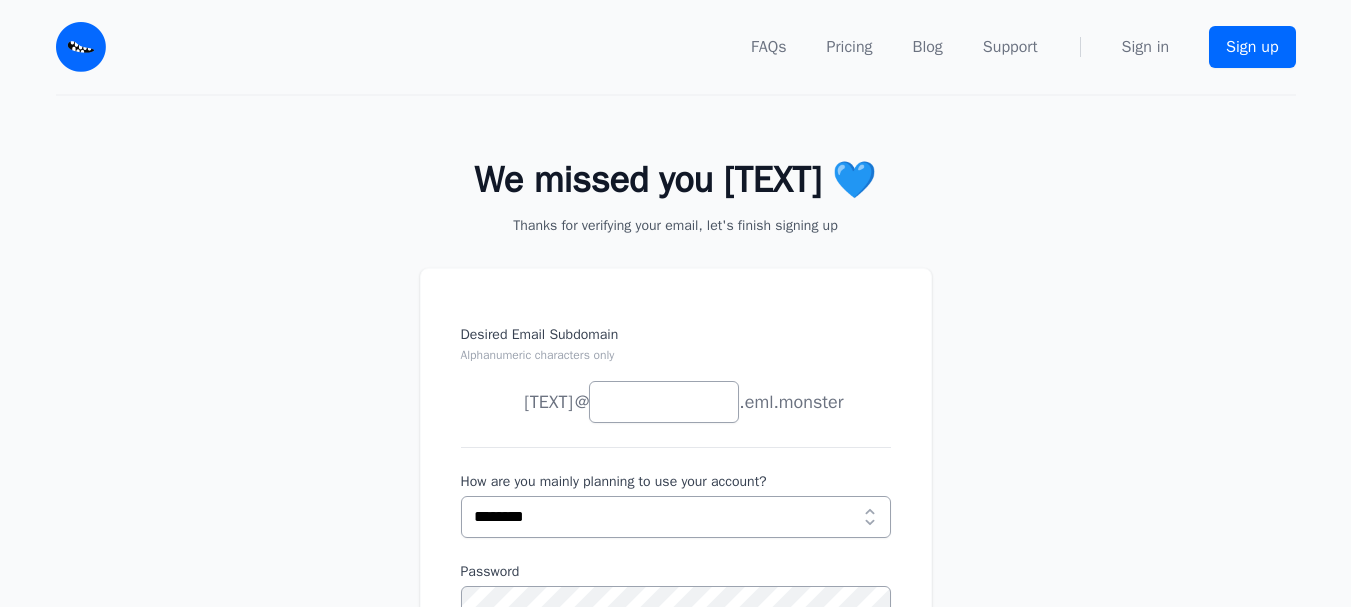 scroll, scrollTop: 200, scrollLeft: 0, axis: vertical 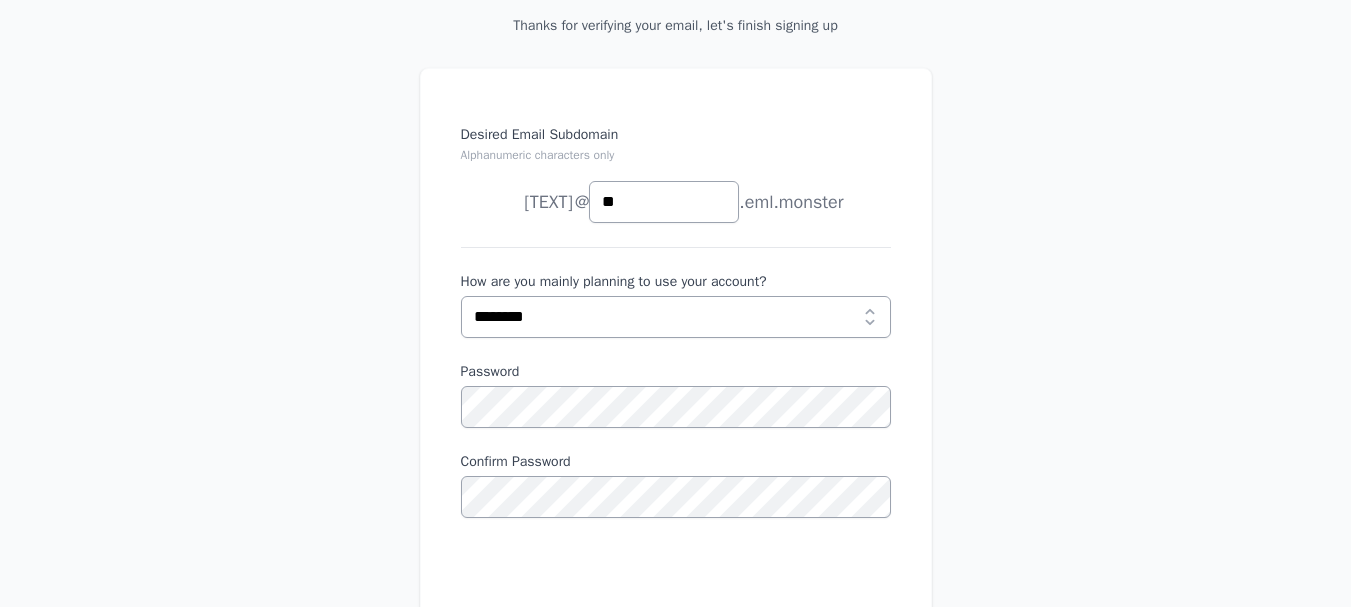 type on "*" 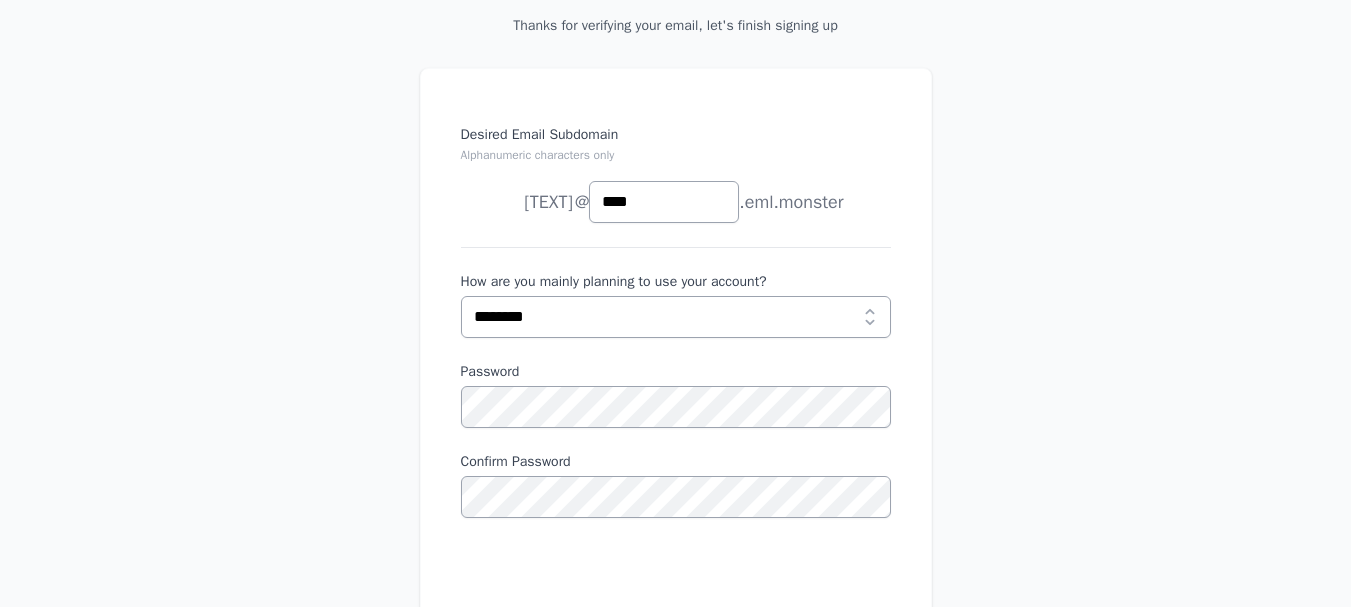 type on "****" 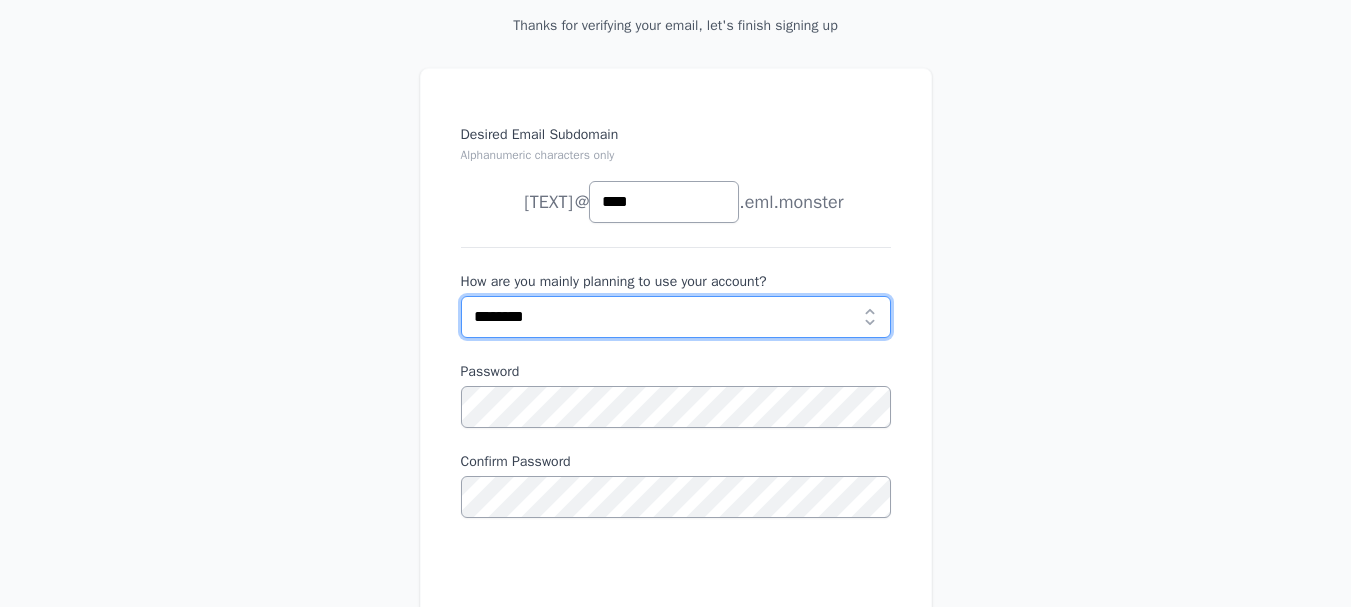 click on "**********" at bounding box center (676, 317) 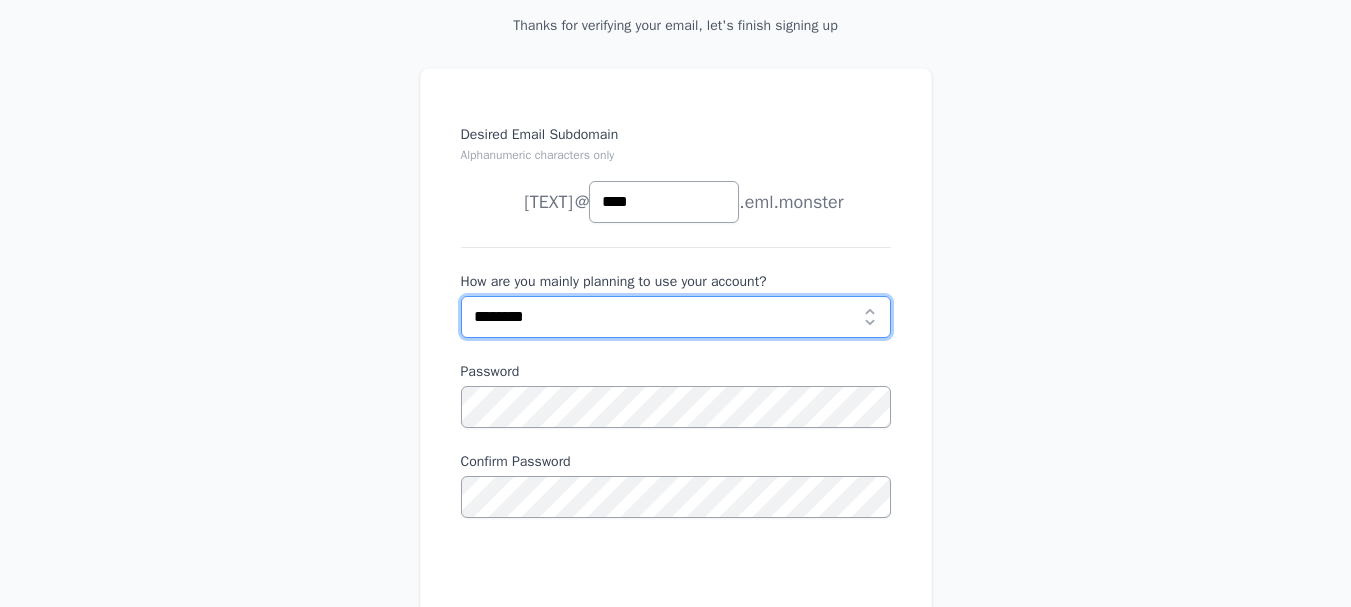 scroll, scrollTop: 0, scrollLeft: 0, axis: both 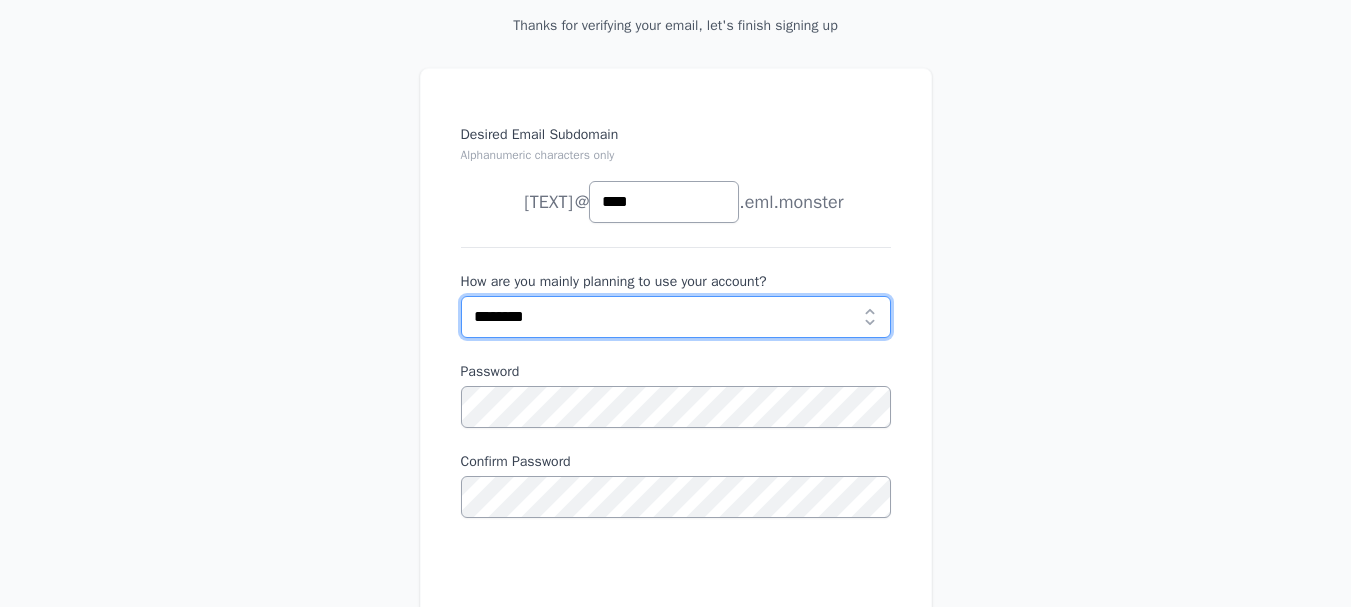 select on "***" 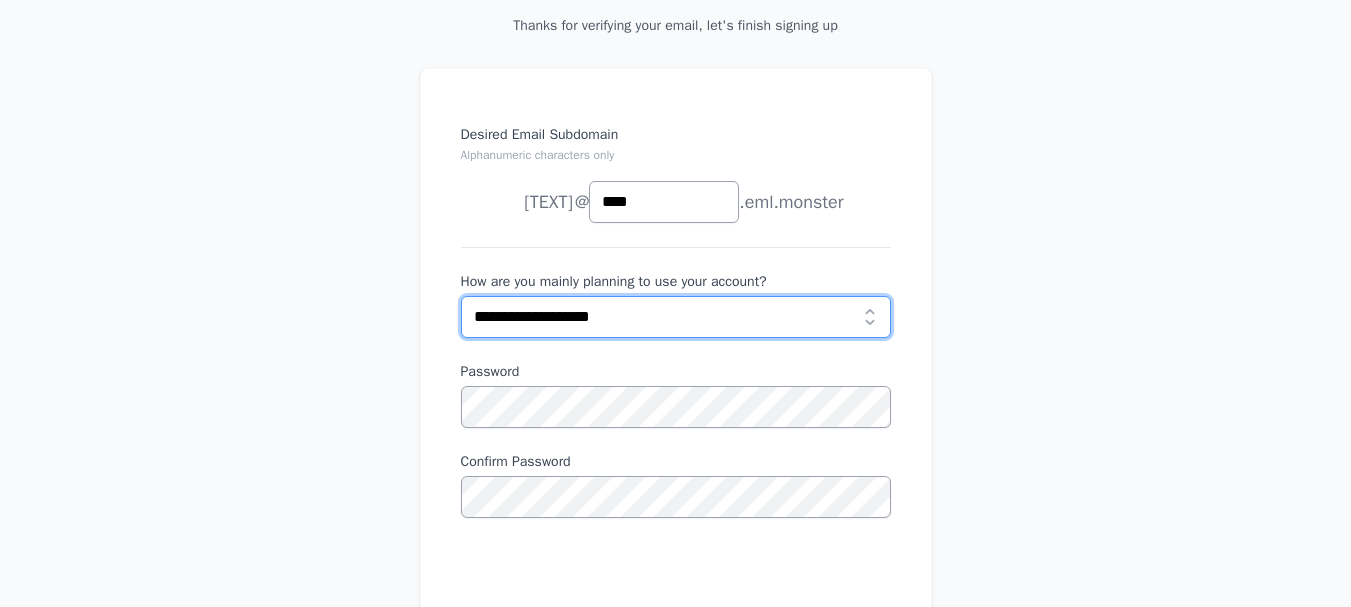 click on "**********" at bounding box center [676, 317] 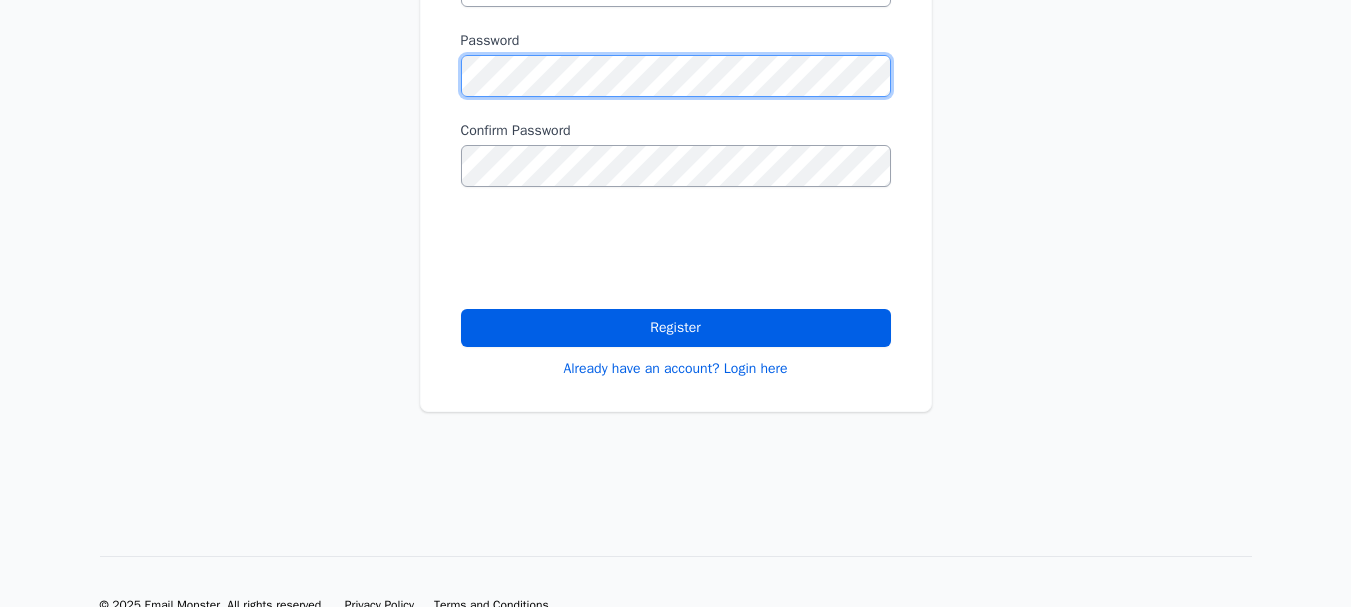 scroll, scrollTop: 331, scrollLeft: 0, axis: vertical 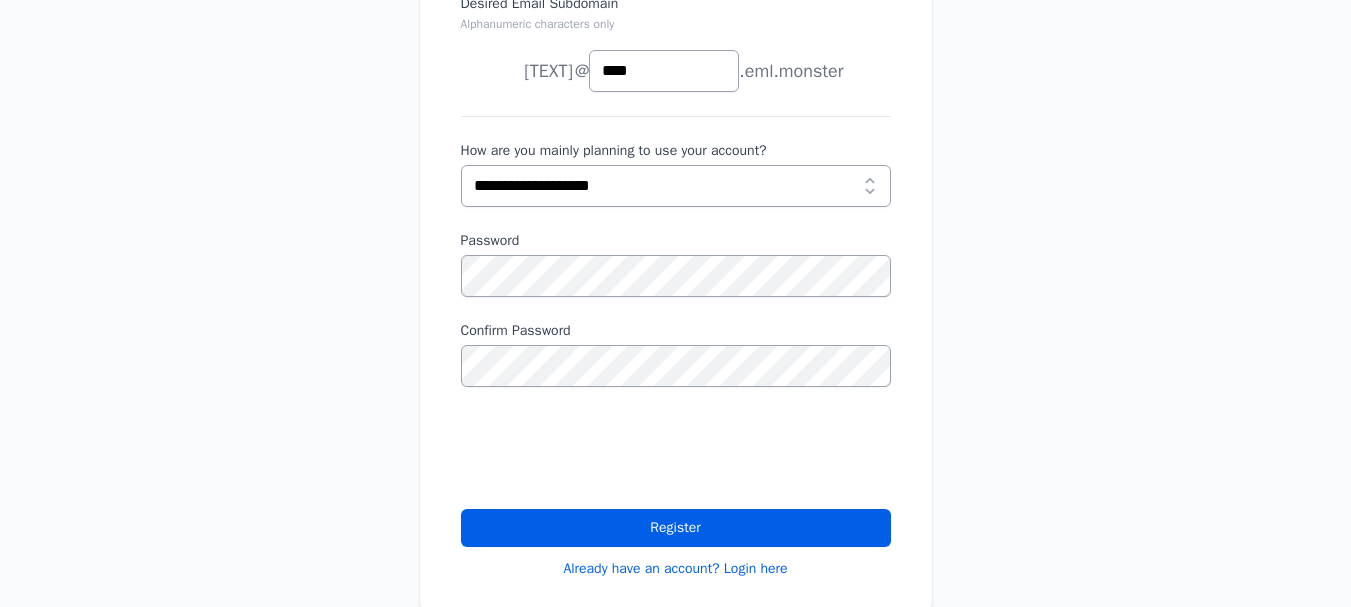 click on "Desired Email Subdomain
Alphanumeric characters only
xoxo
joe
news
anything
@
****
********" at bounding box center [676, 286] 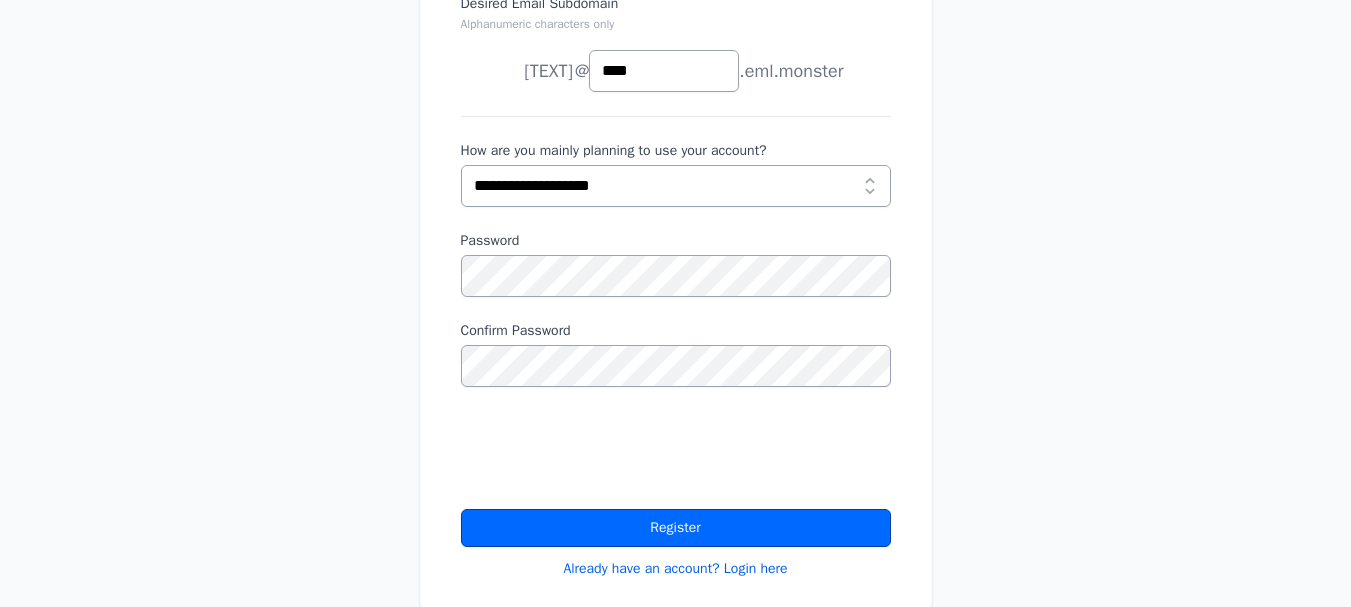 click on "Register" at bounding box center (676, 528) 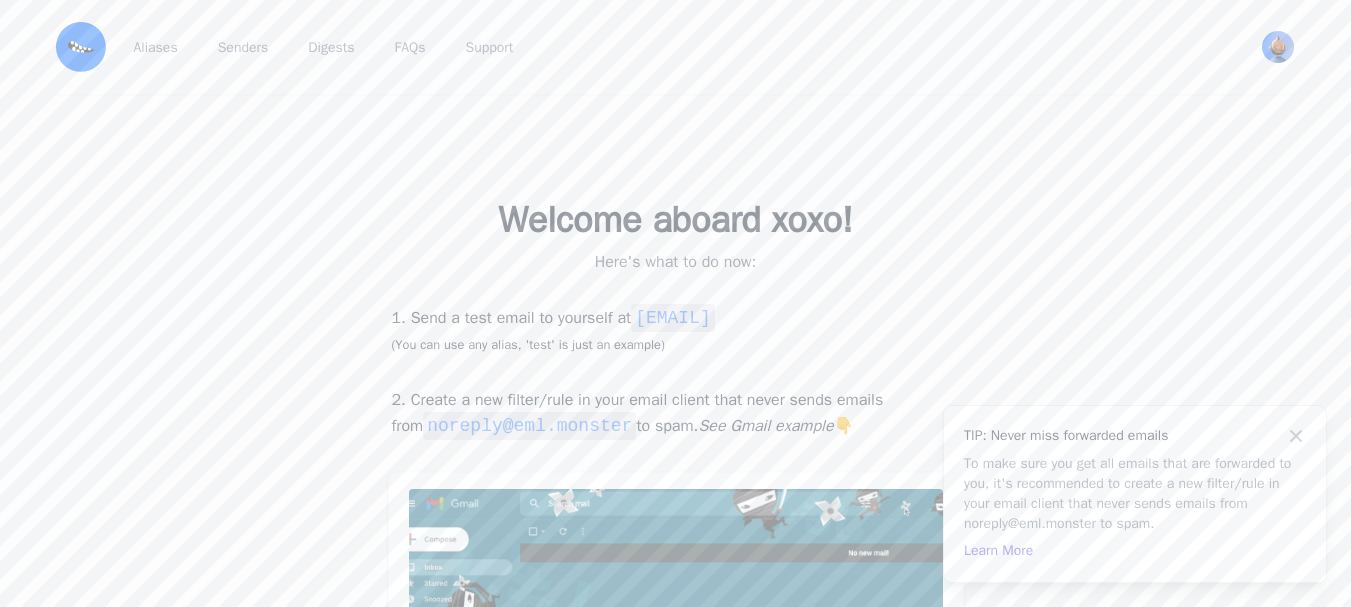 scroll, scrollTop: 0, scrollLeft: 0, axis: both 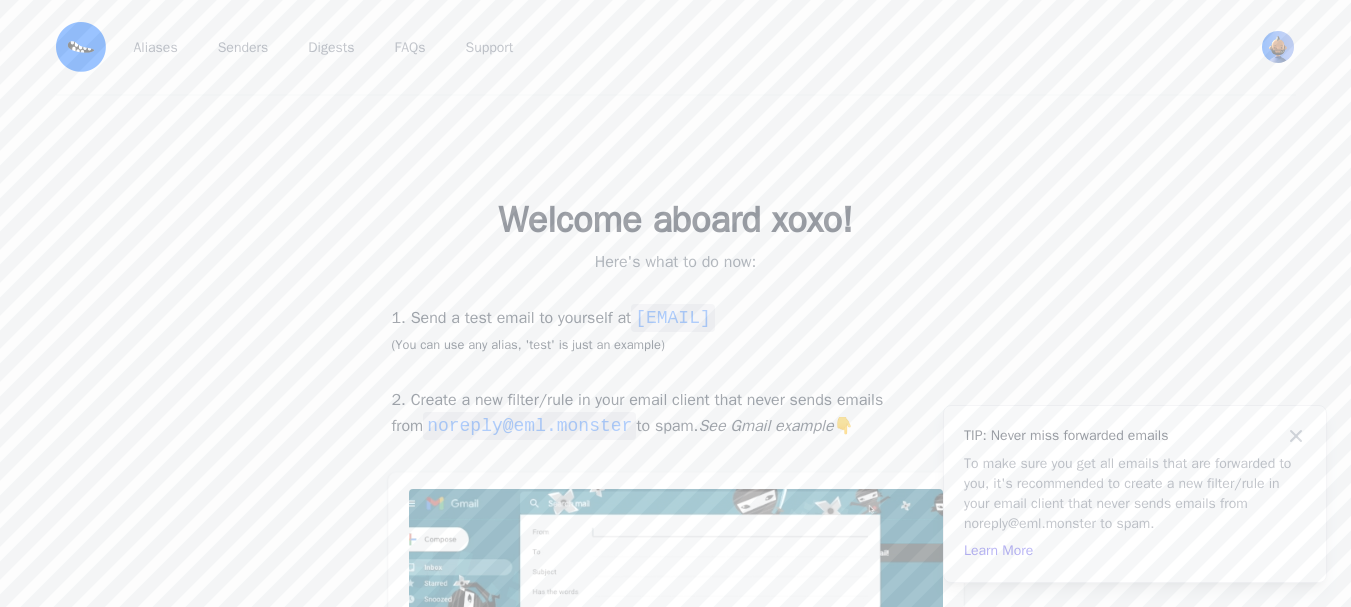 copy on "@xoxo.eml.monster" 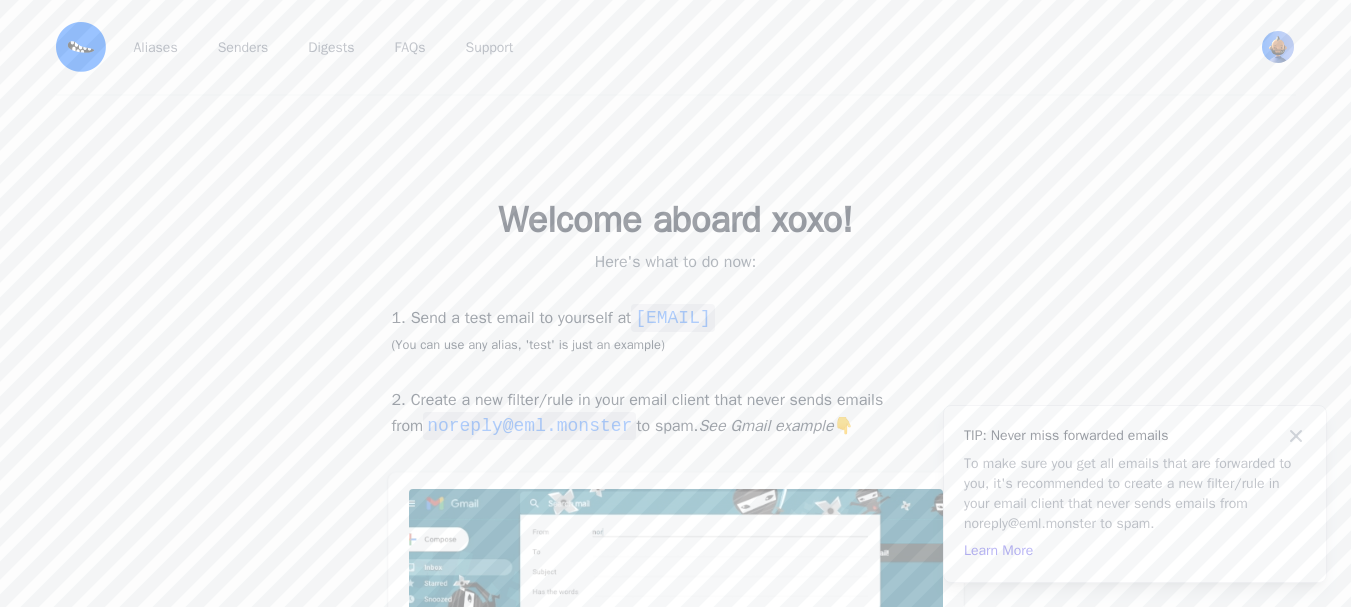 drag, startPoint x: 874, startPoint y: 319, endPoint x: 674, endPoint y: 316, distance: 200.02249 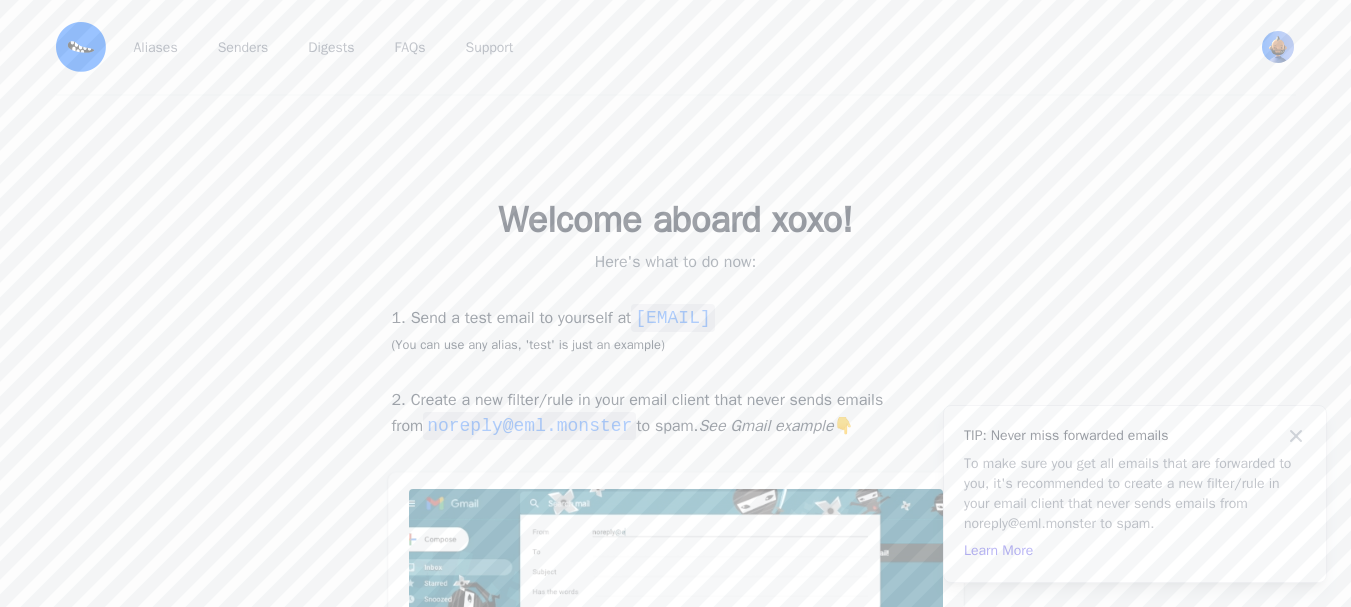 click on "1. Send a test email to yourself at  test@xoxo.eml.monster (You can use any alias, 'test' is just an example)" at bounding box center [676, 330] 